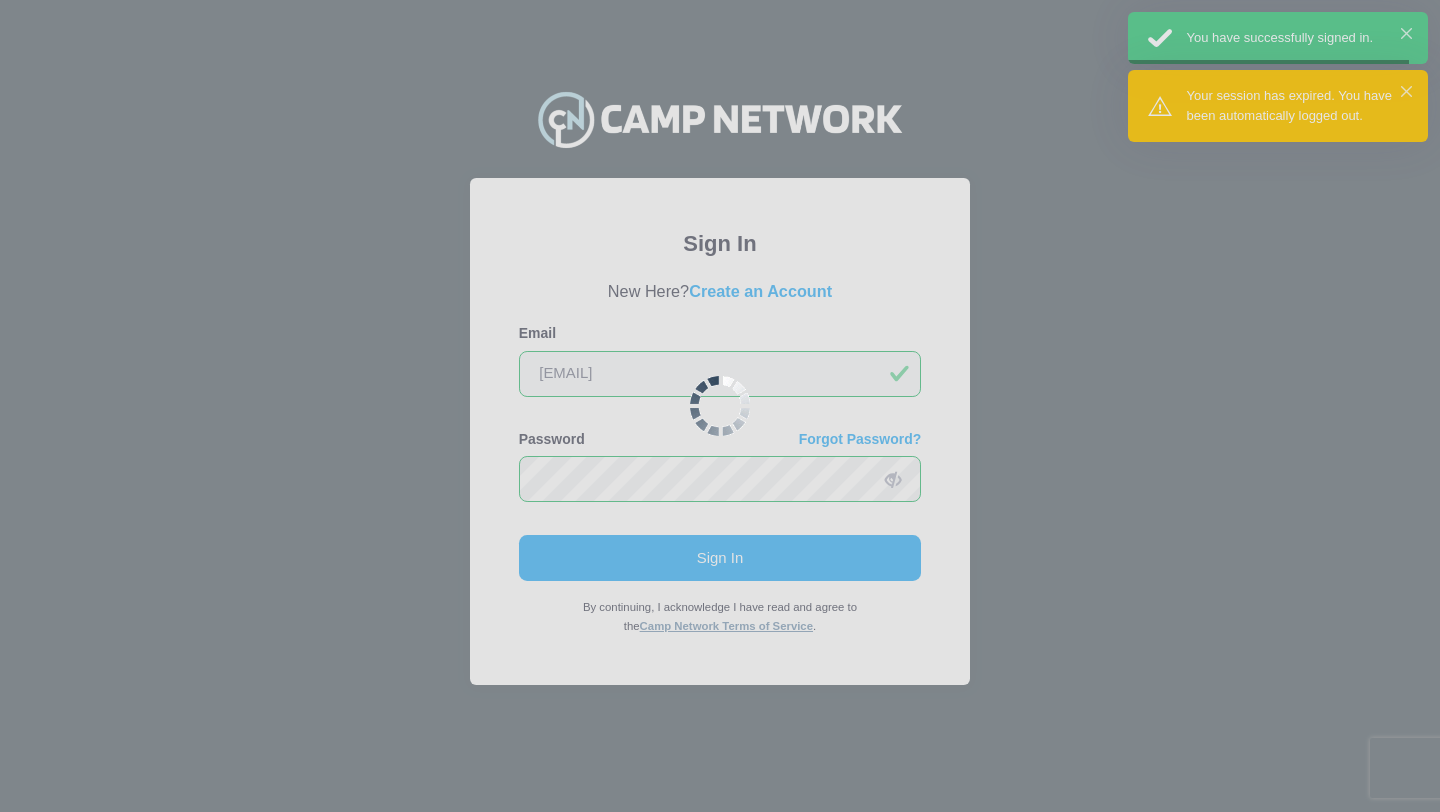 scroll, scrollTop: 0, scrollLeft: 0, axis: both 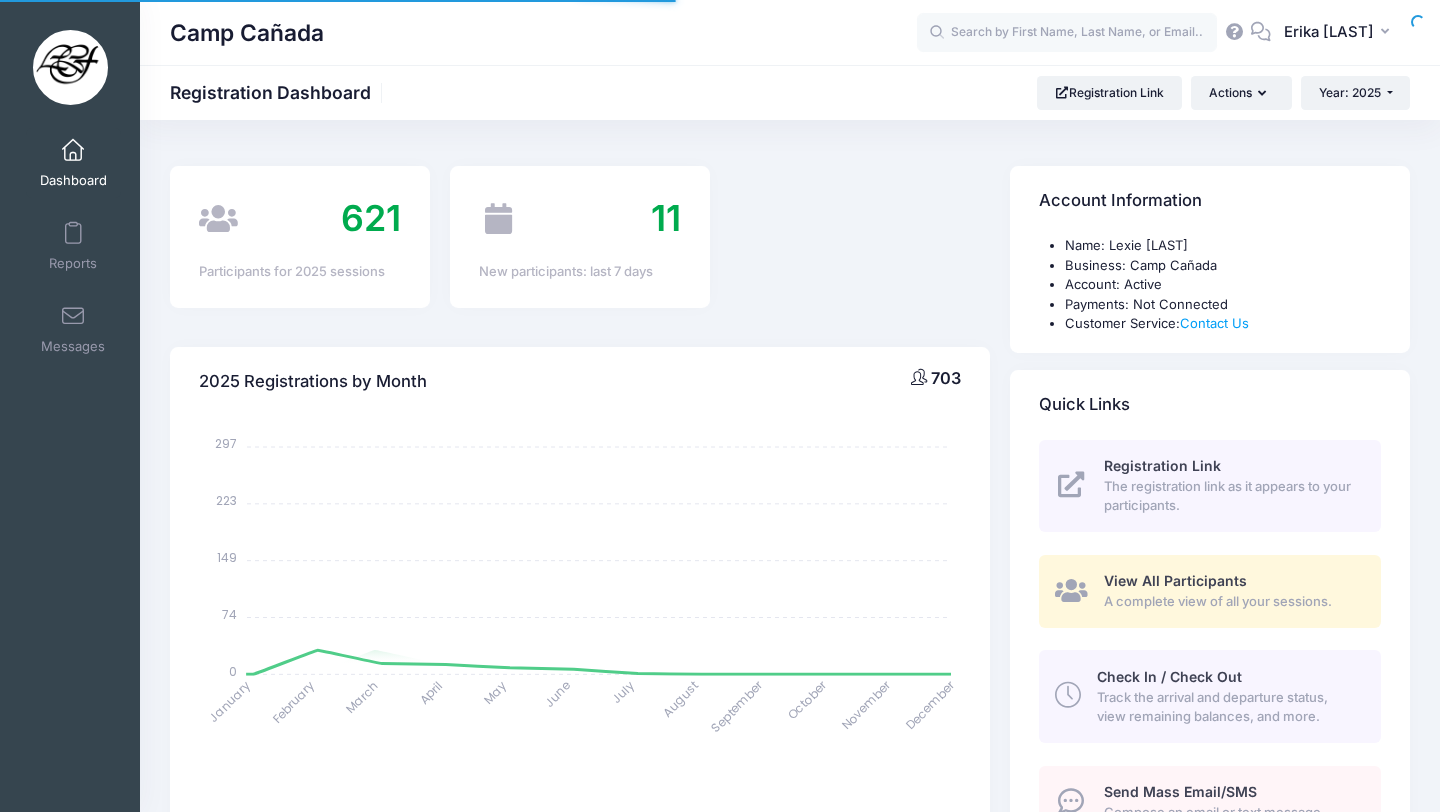 select 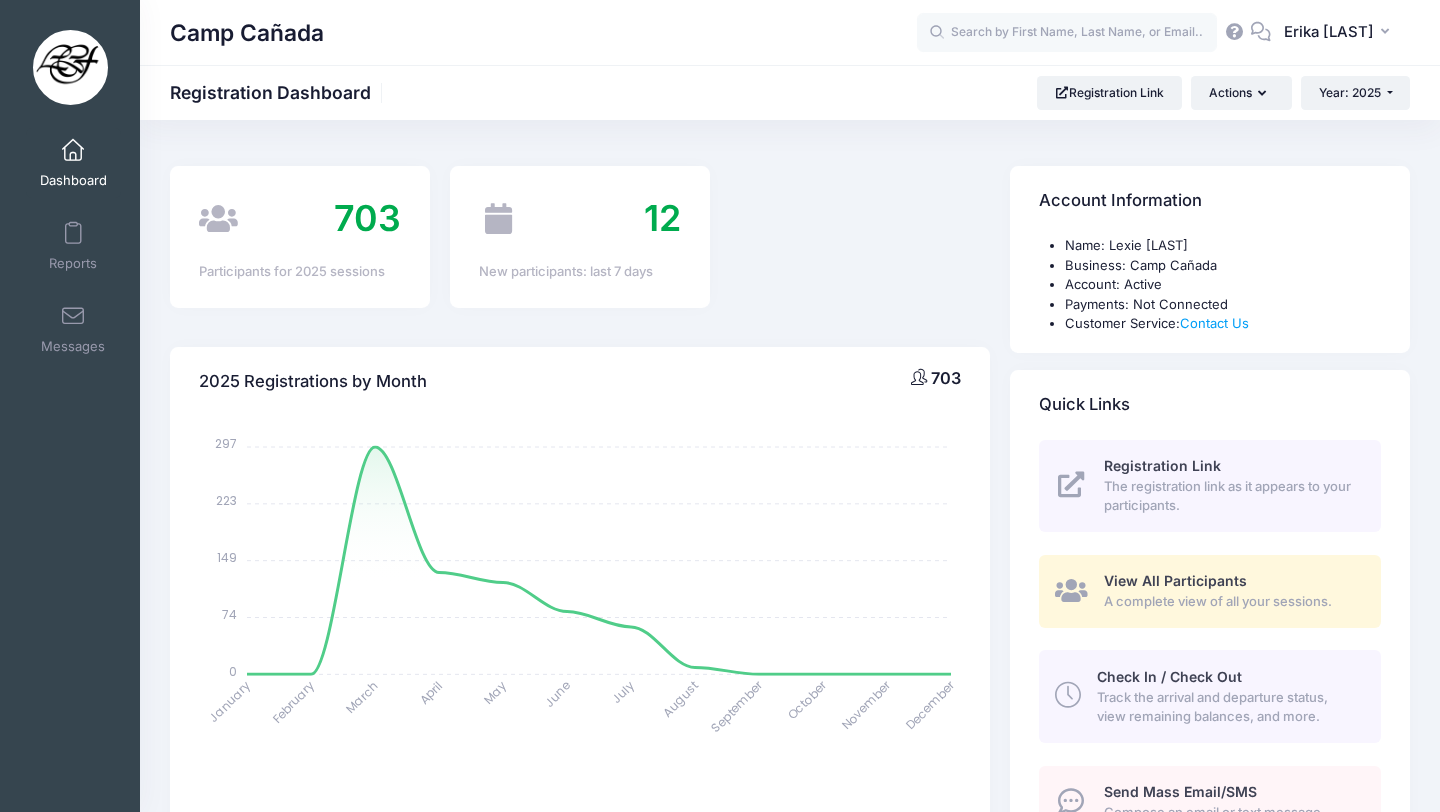 click on "Track the arrival and departure status, view remaining balances, and more." at bounding box center [1227, 707] 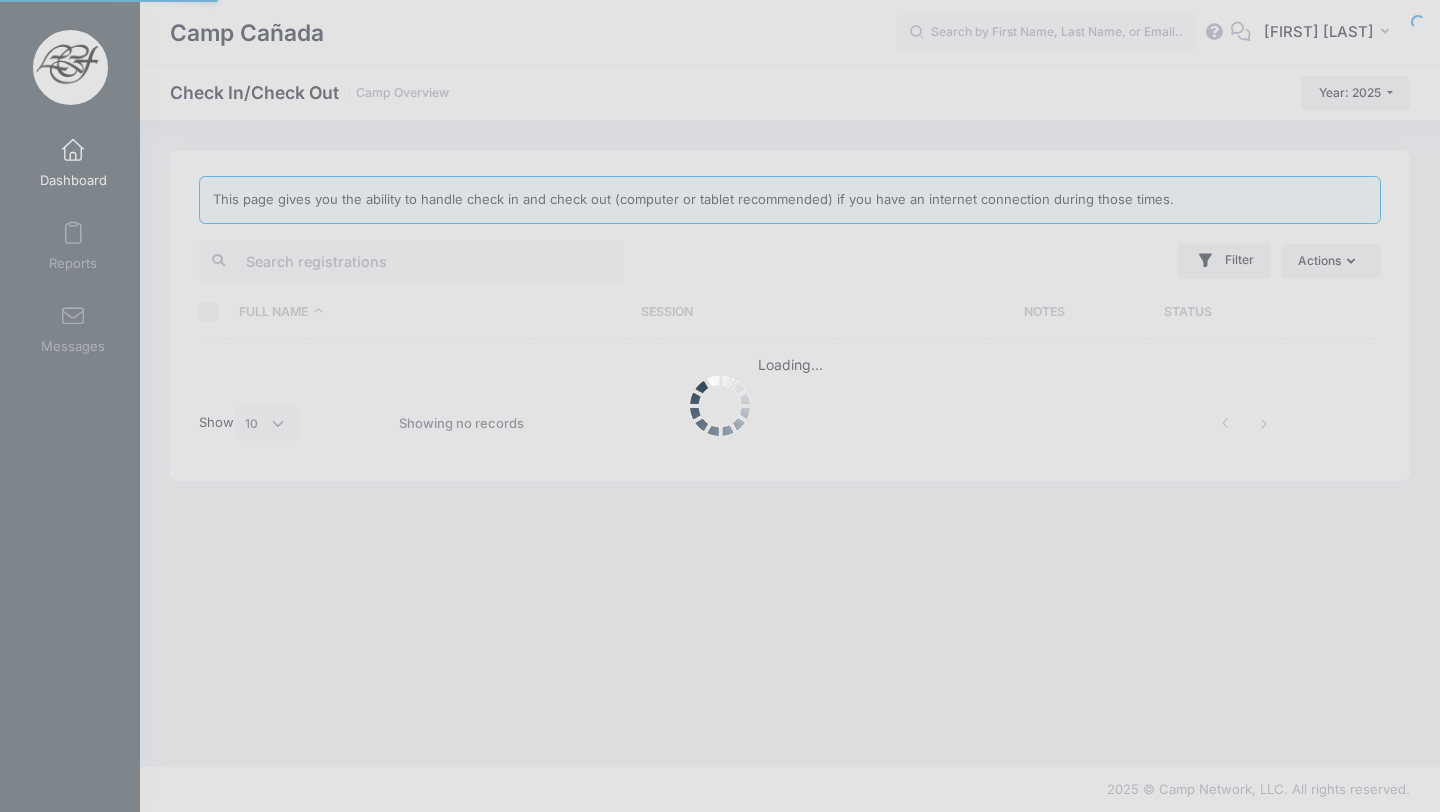 select on "10" 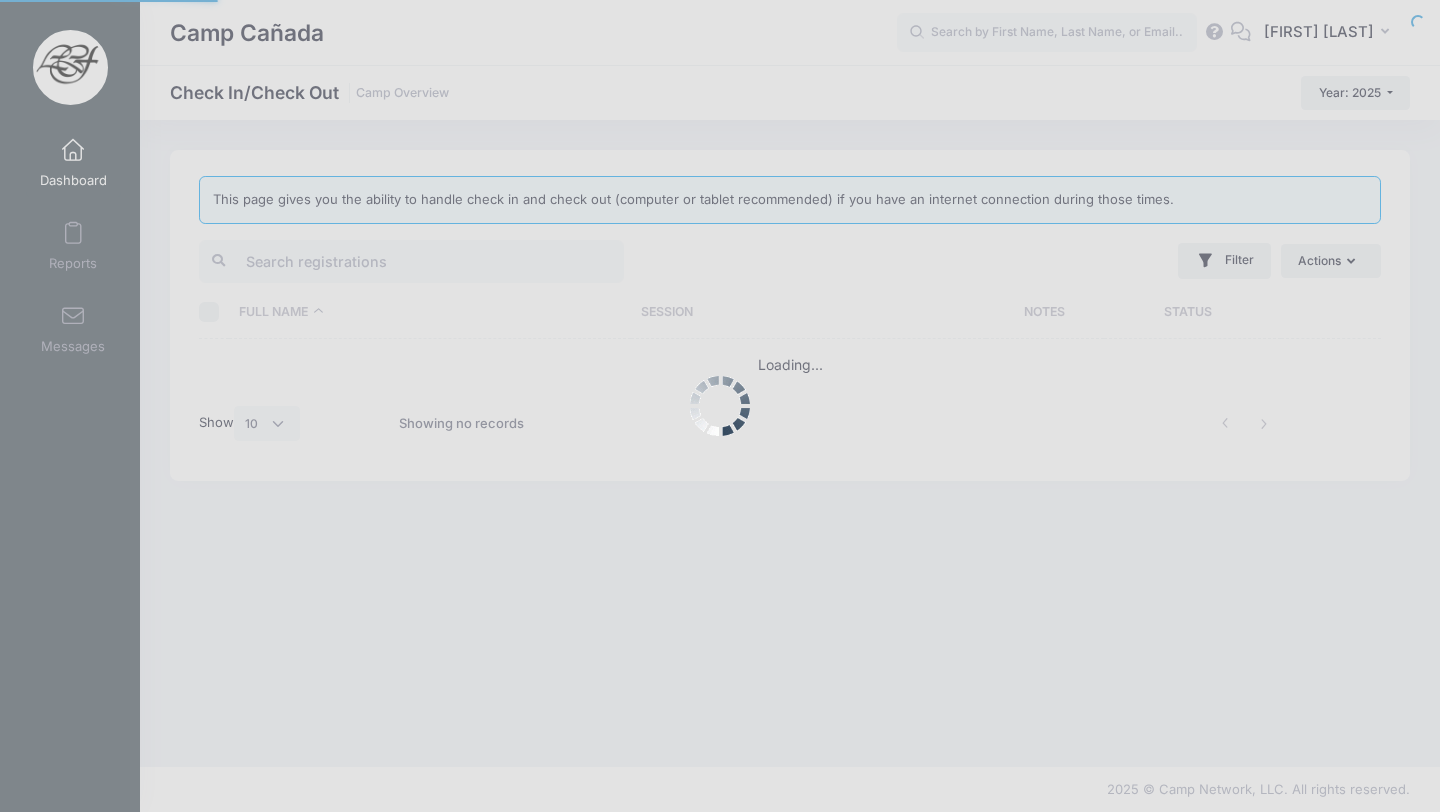 scroll, scrollTop: 0, scrollLeft: 0, axis: both 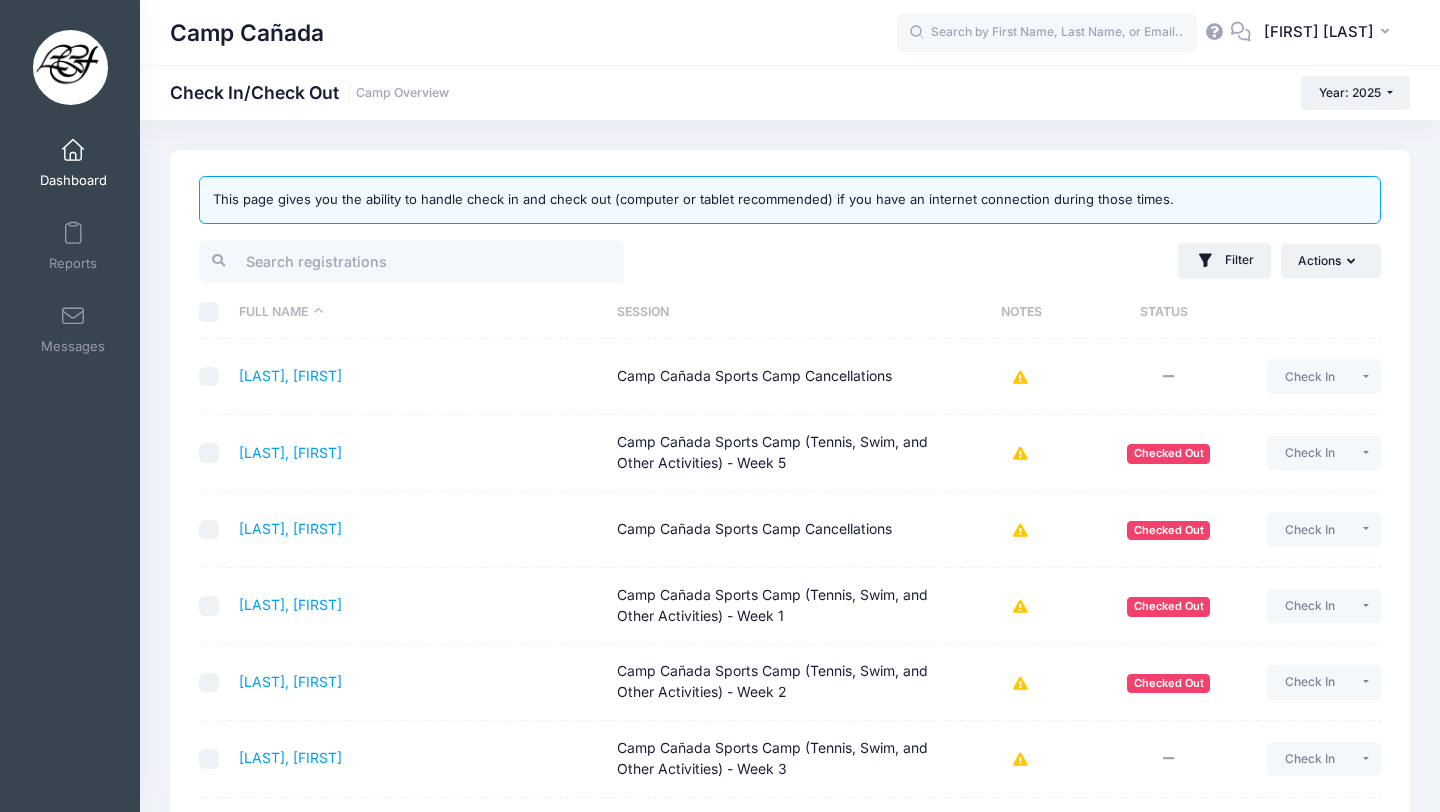 click on "Camp Cañada
Check In/Check Out
Camp Overview
Year: 2025
Year: 2025
Year: 2024
Year: 2023" at bounding box center [790, 92] 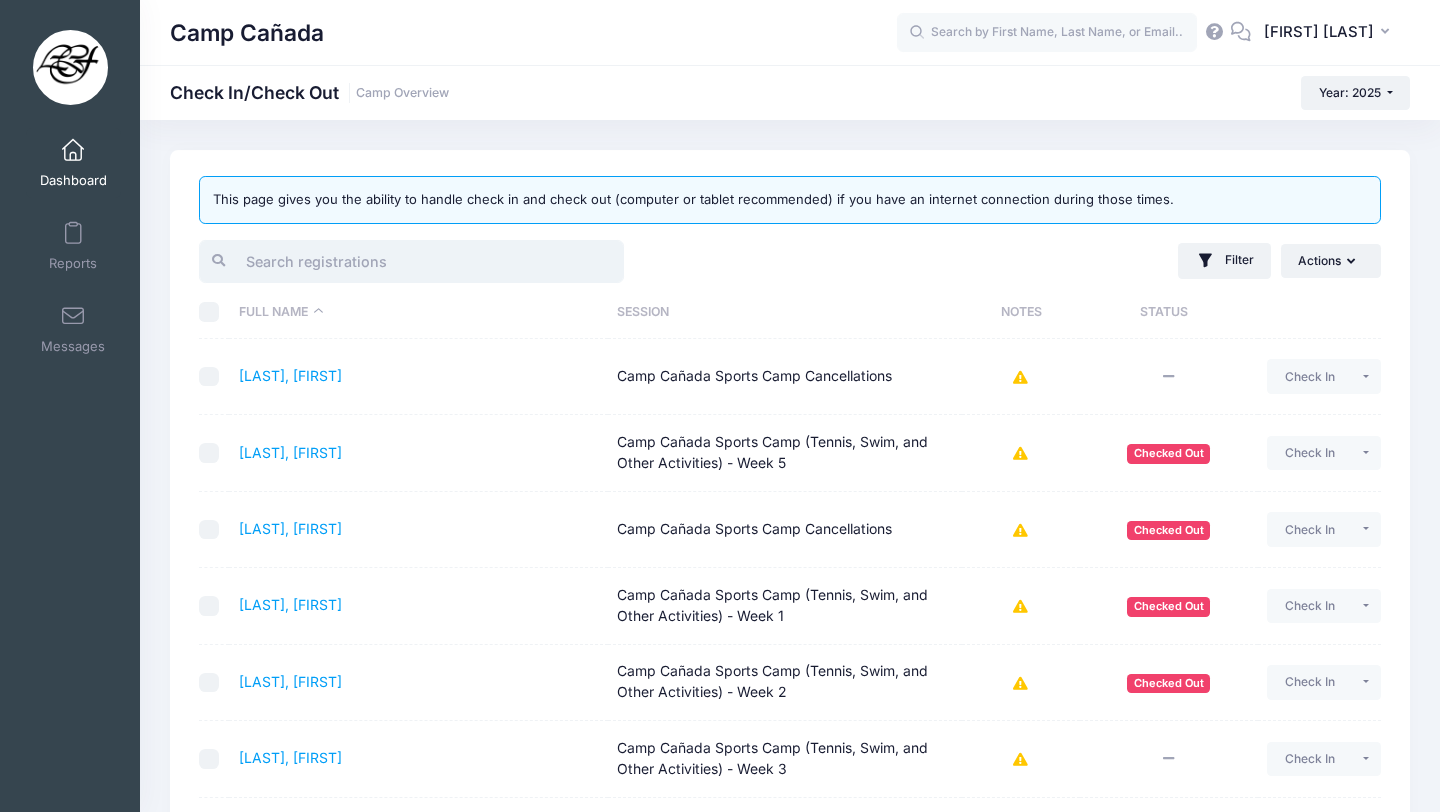 click at bounding box center (411, 261) 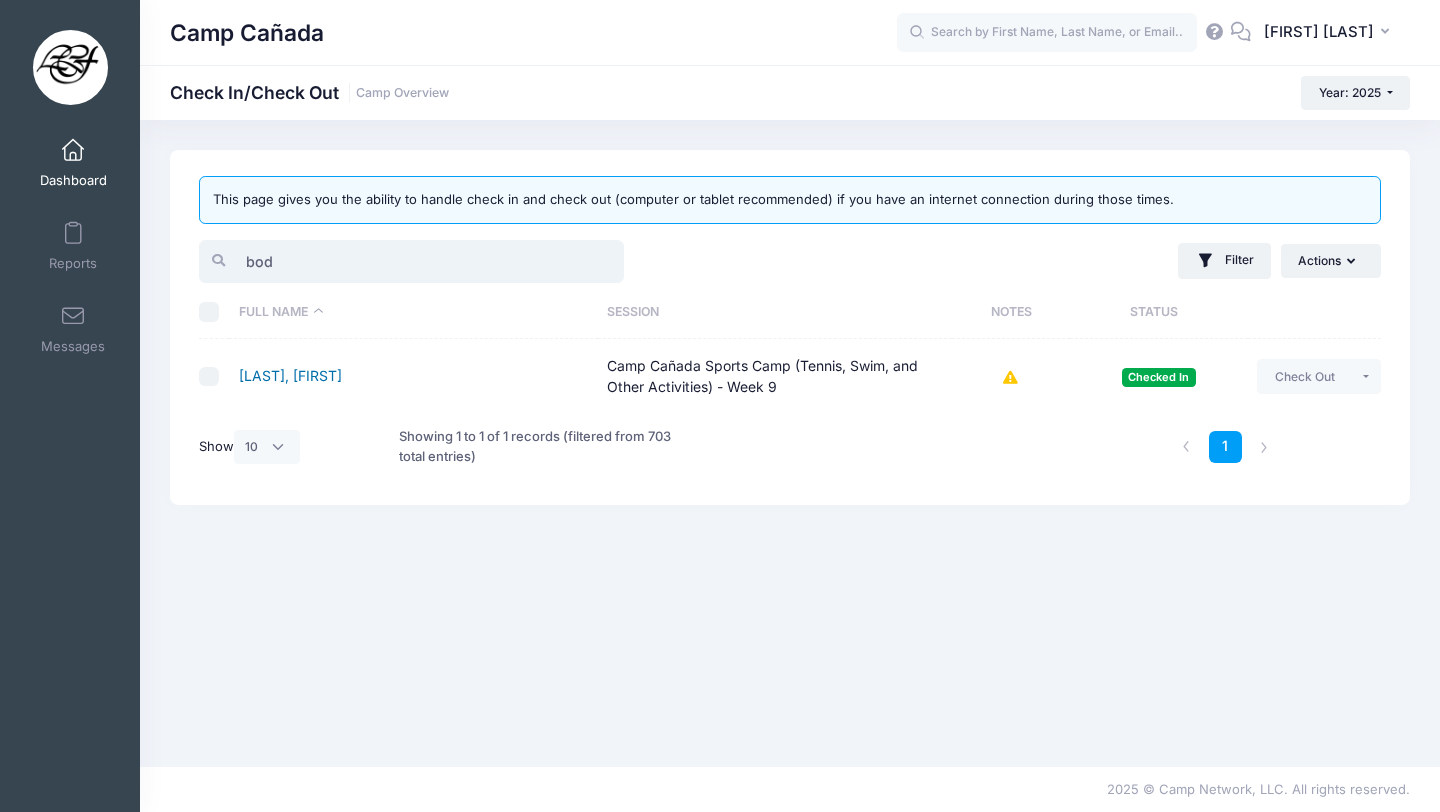 type on "bod" 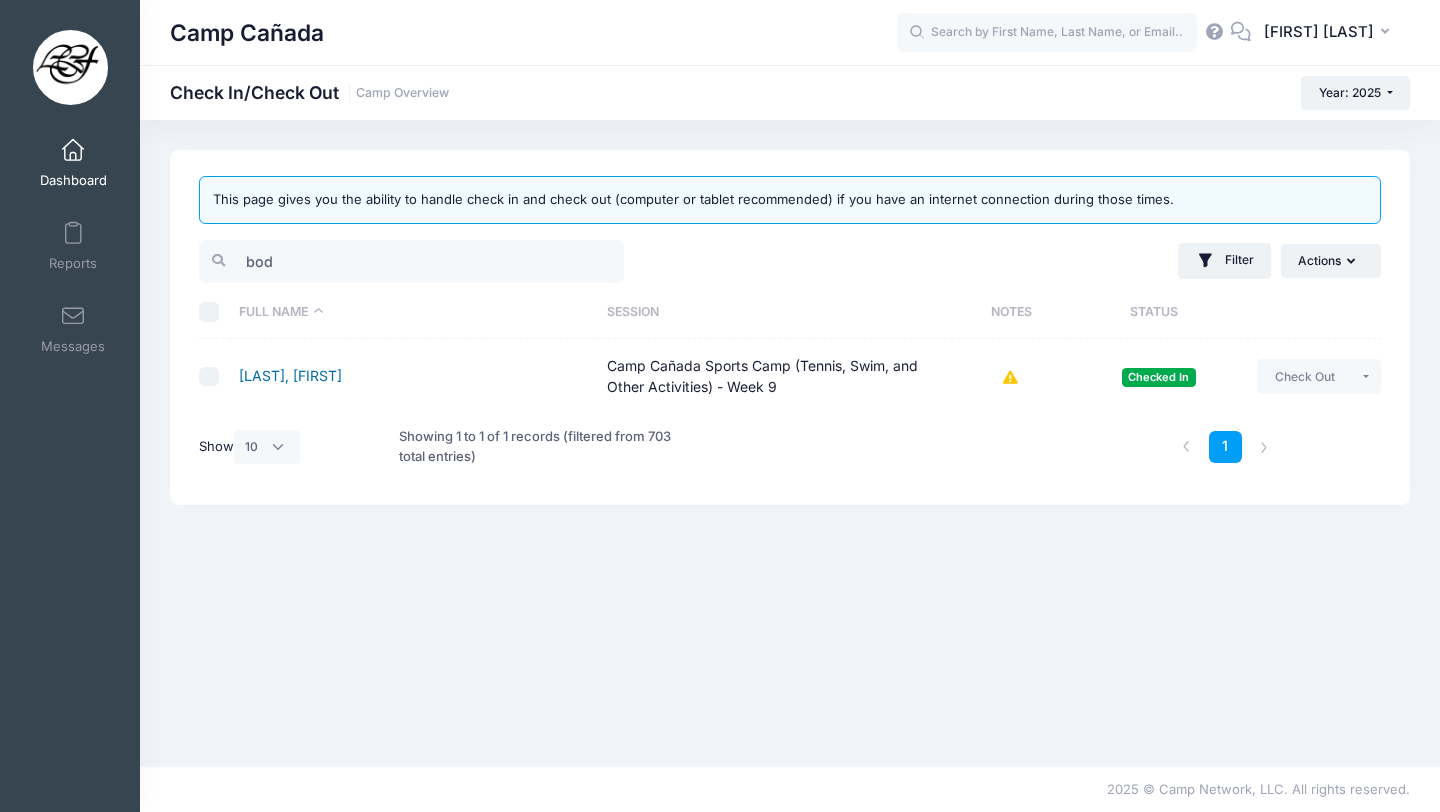 click on "[LAST], [FIRST]" at bounding box center (290, 375) 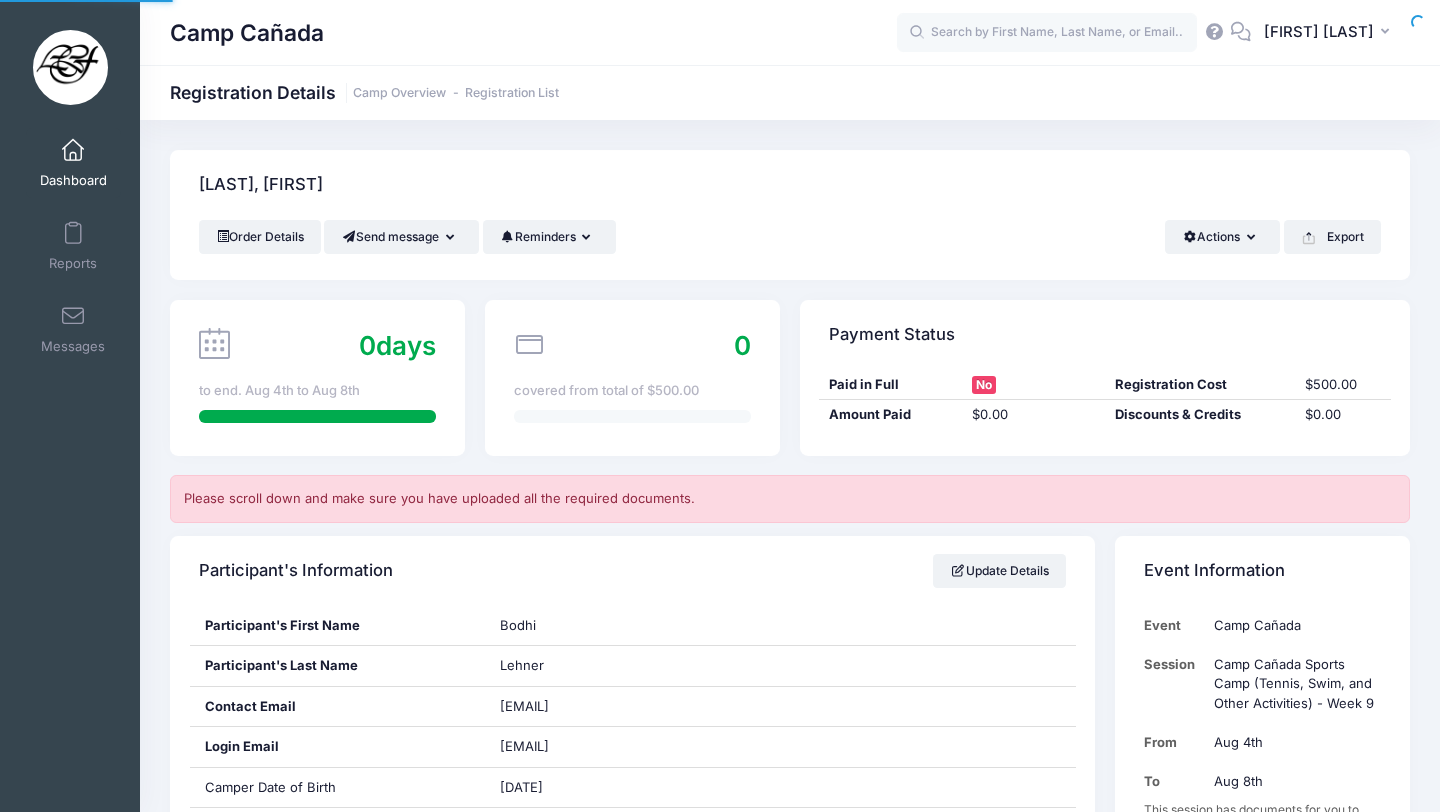 scroll, scrollTop: 0, scrollLeft: 0, axis: both 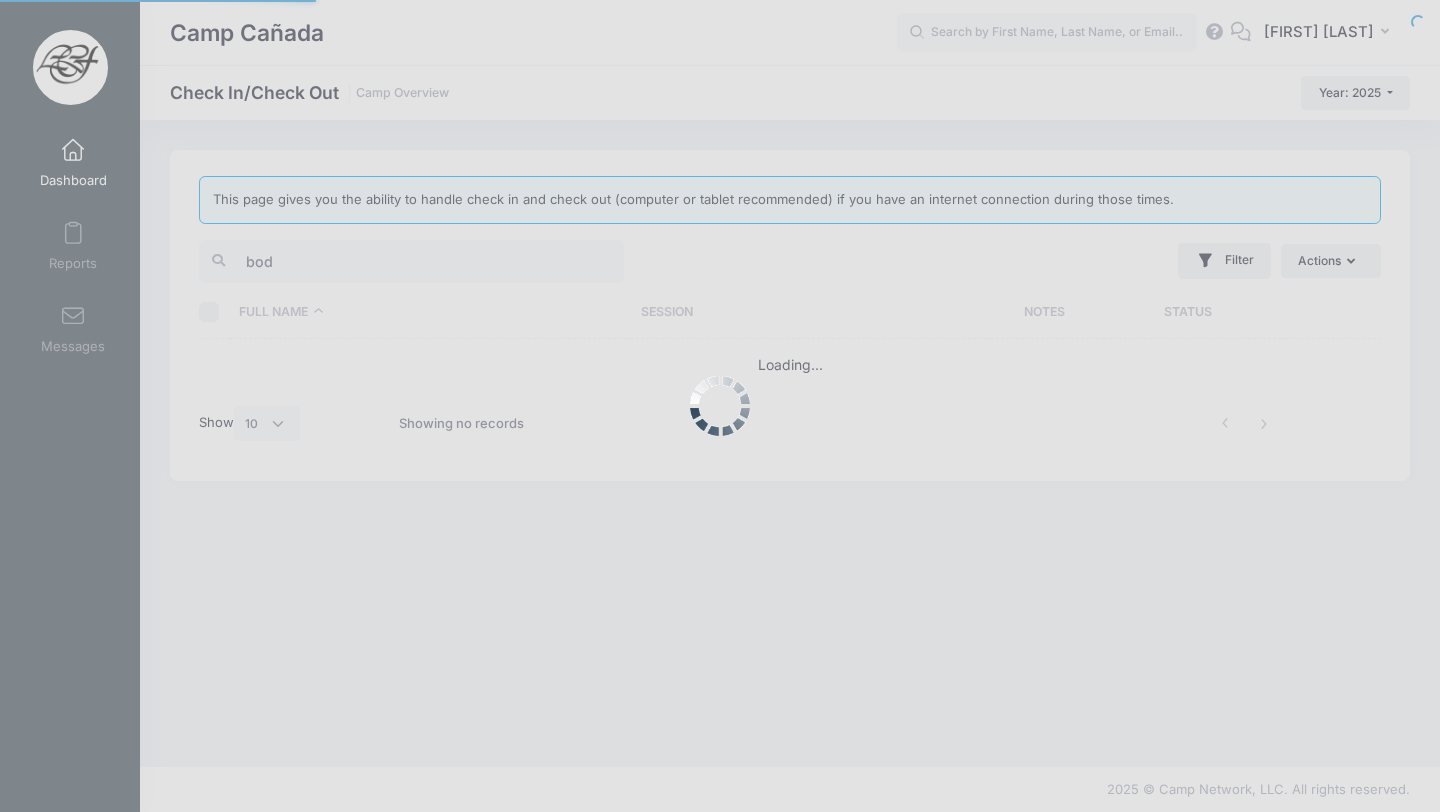 select on "10" 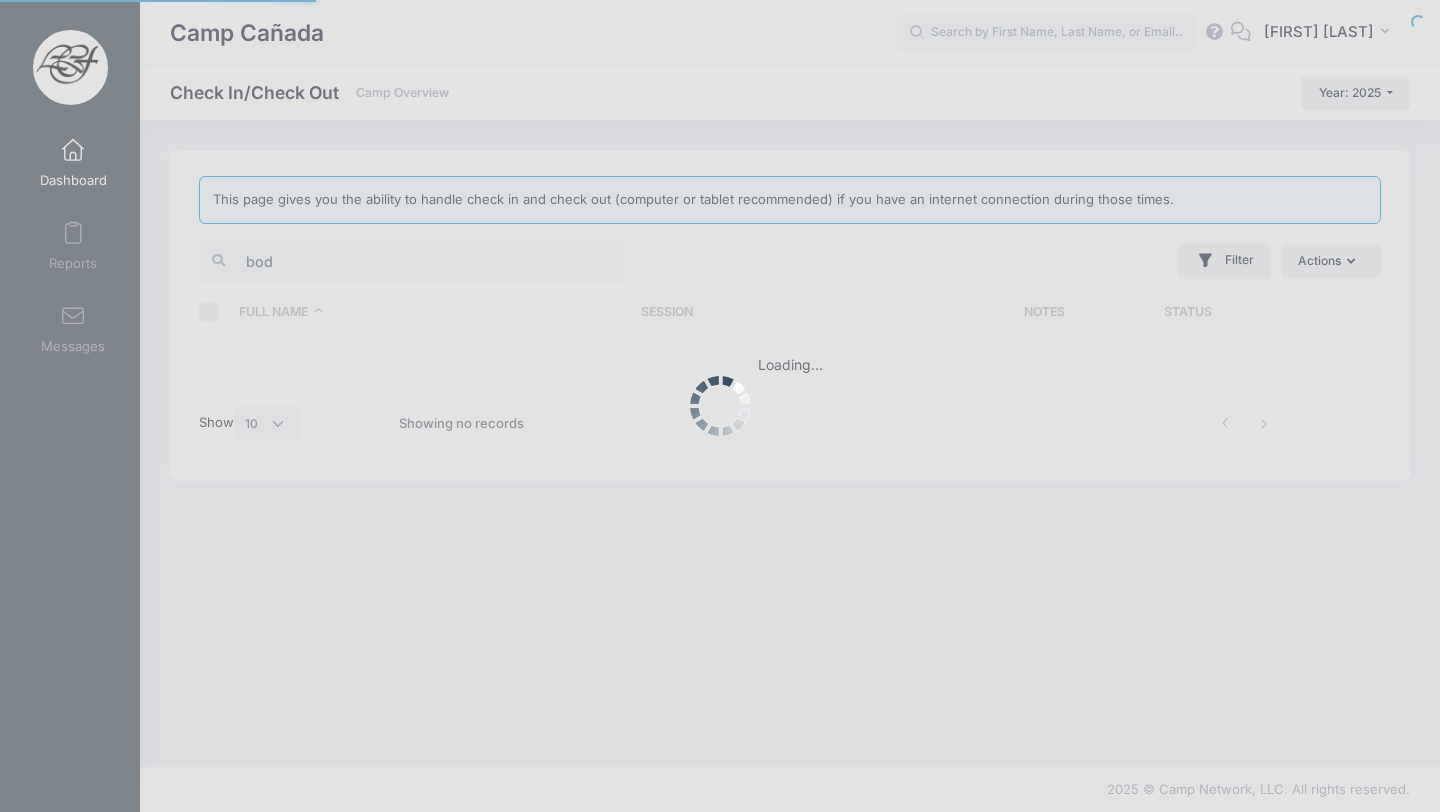 scroll, scrollTop: 0, scrollLeft: 0, axis: both 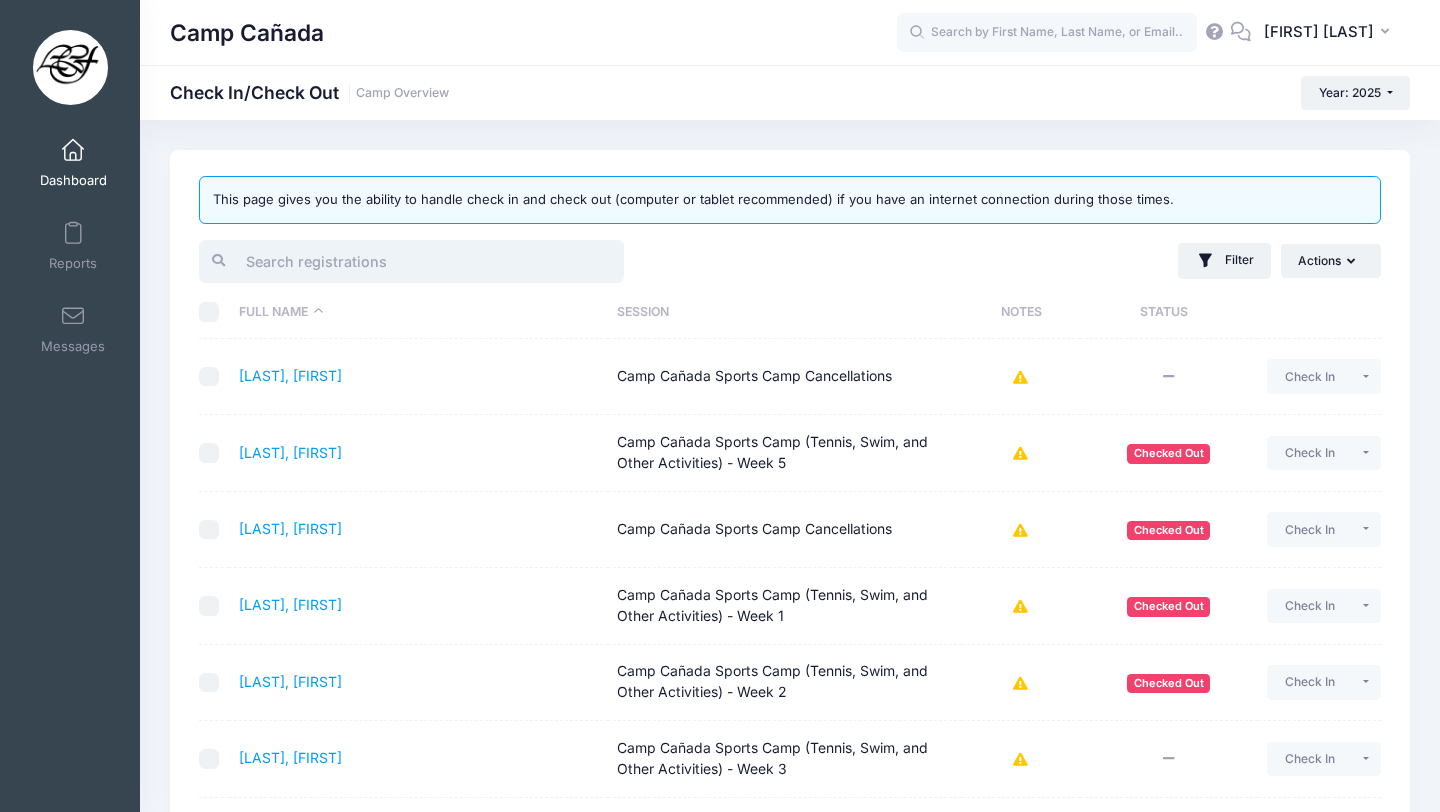 click at bounding box center [411, 261] 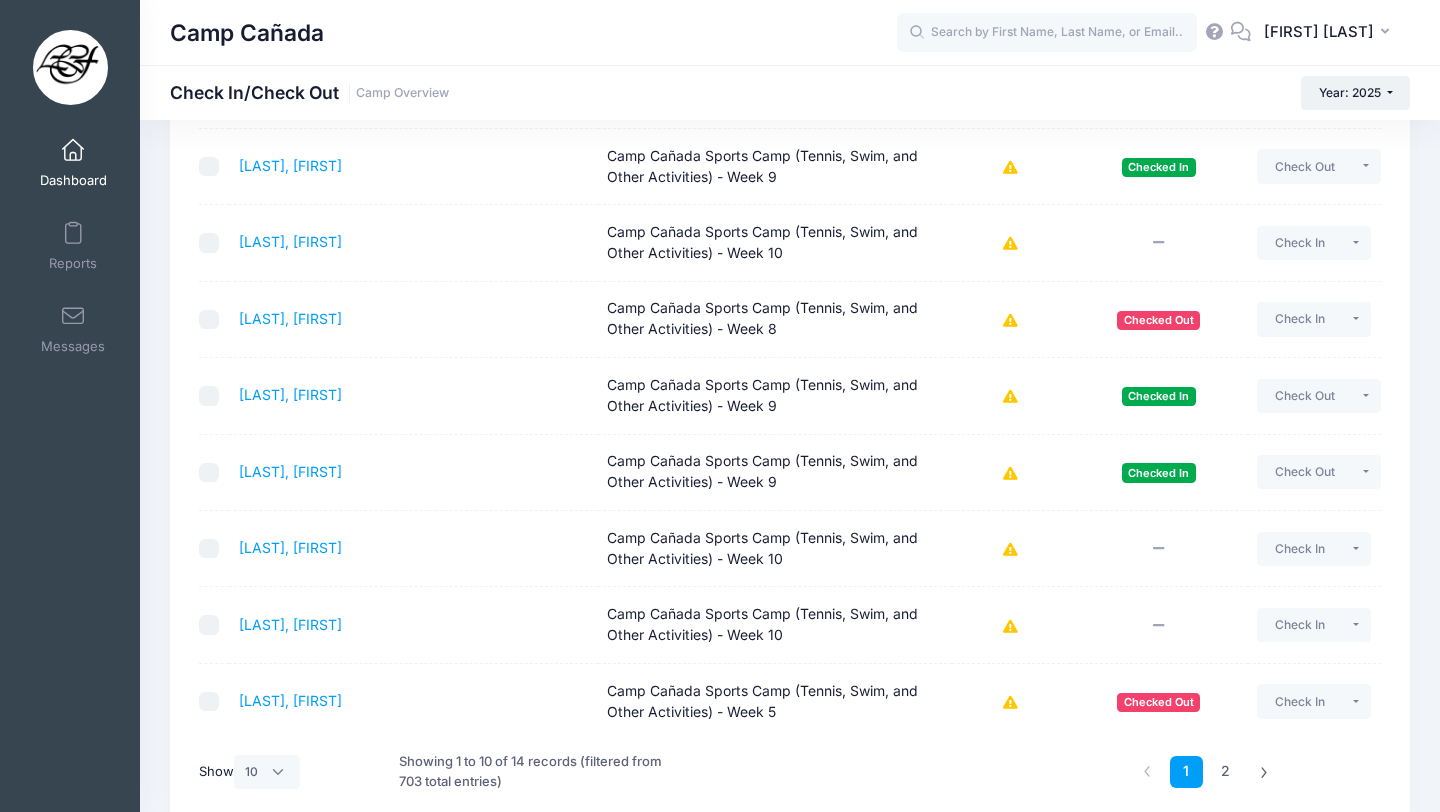 scroll, scrollTop: 364, scrollLeft: 0, axis: vertical 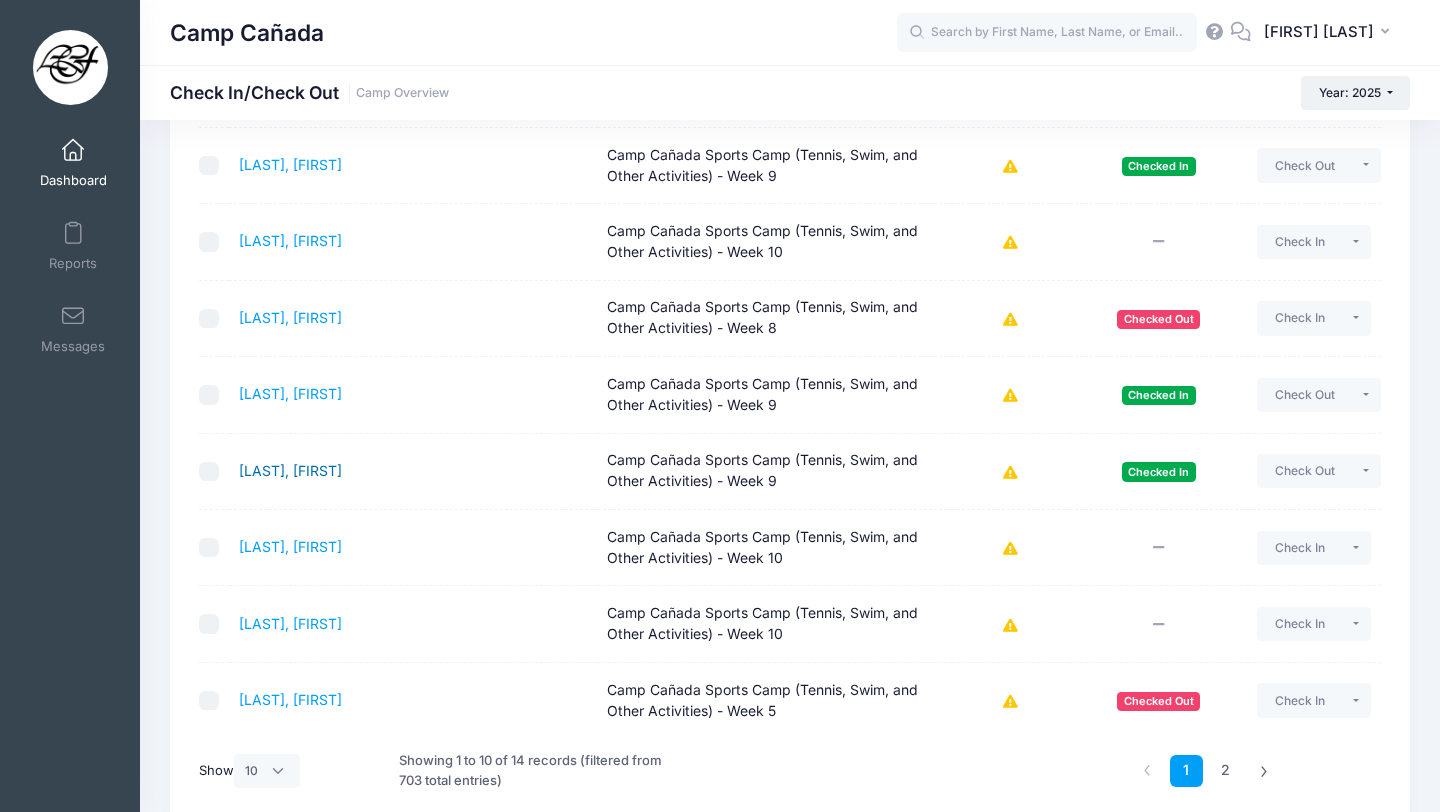 type on "leo" 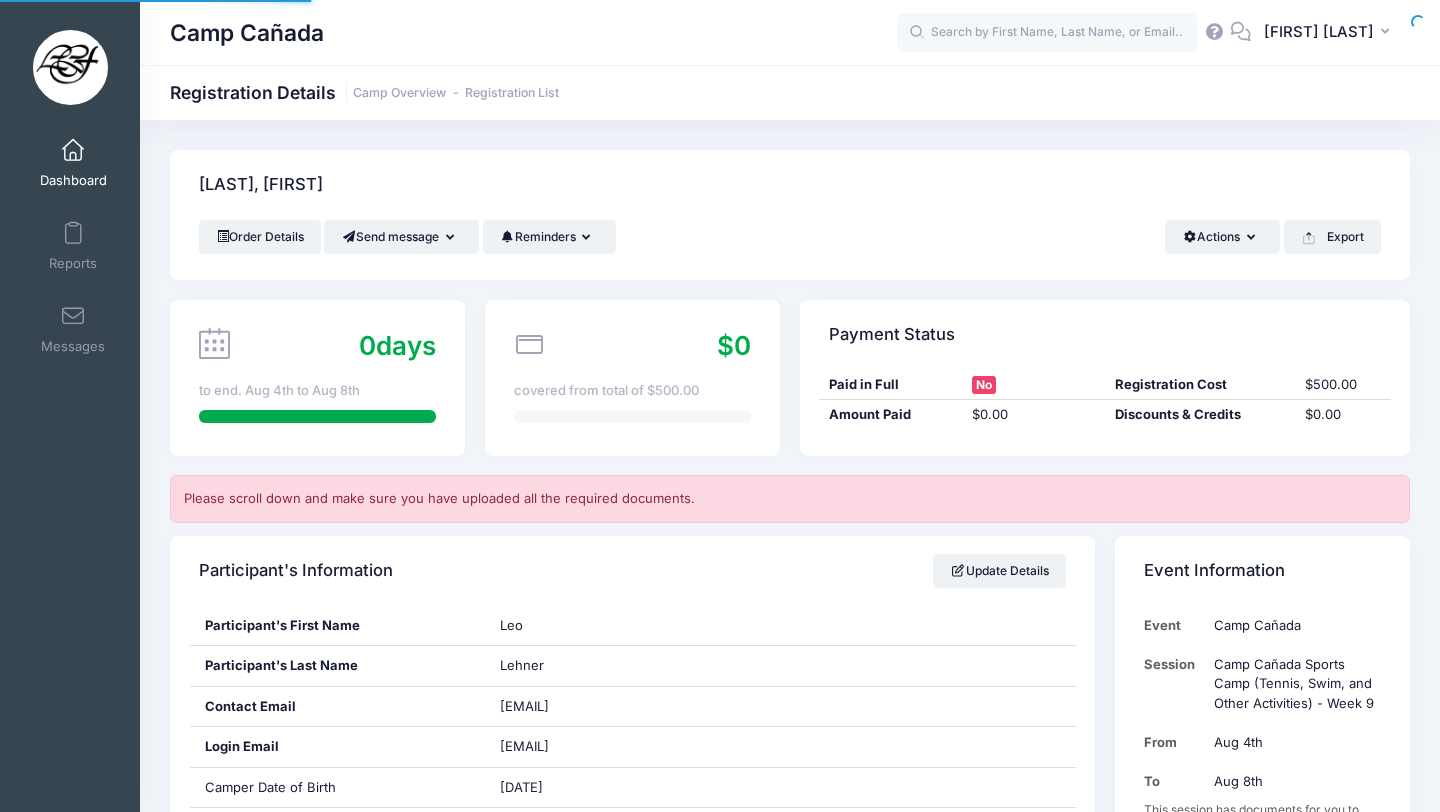 scroll, scrollTop: 0, scrollLeft: 0, axis: both 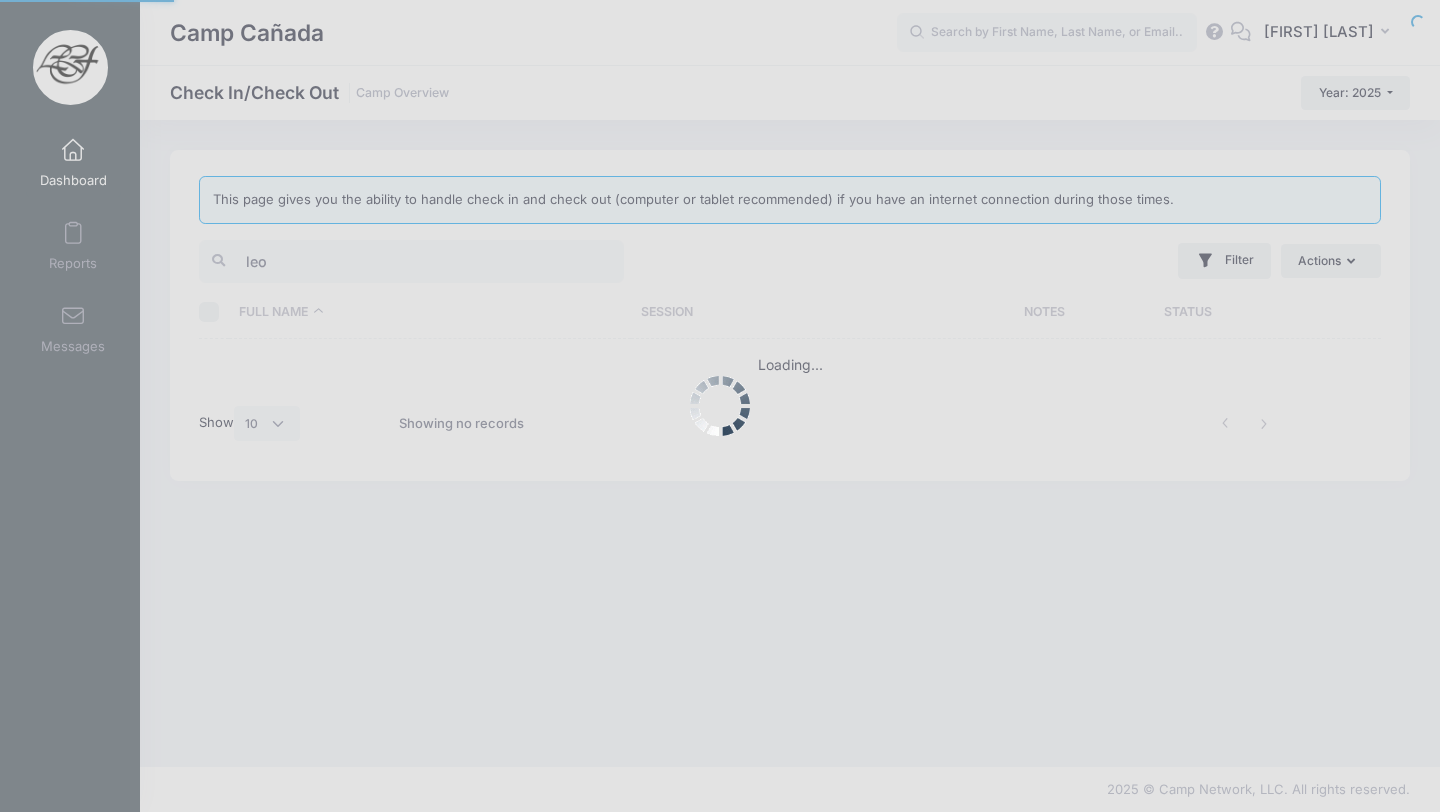 select on "10" 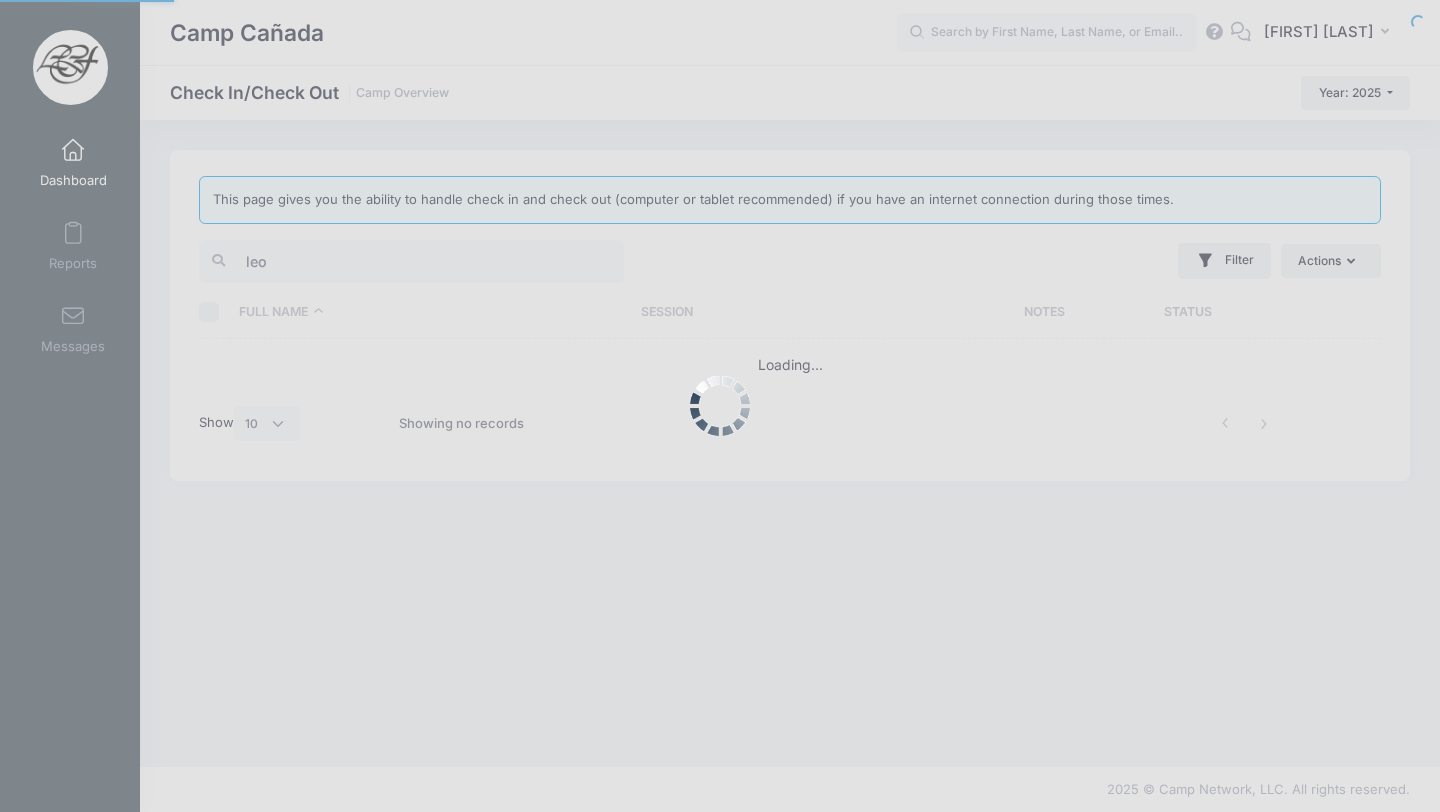 scroll, scrollTop: 0, scrollLeft: 0, axis: both 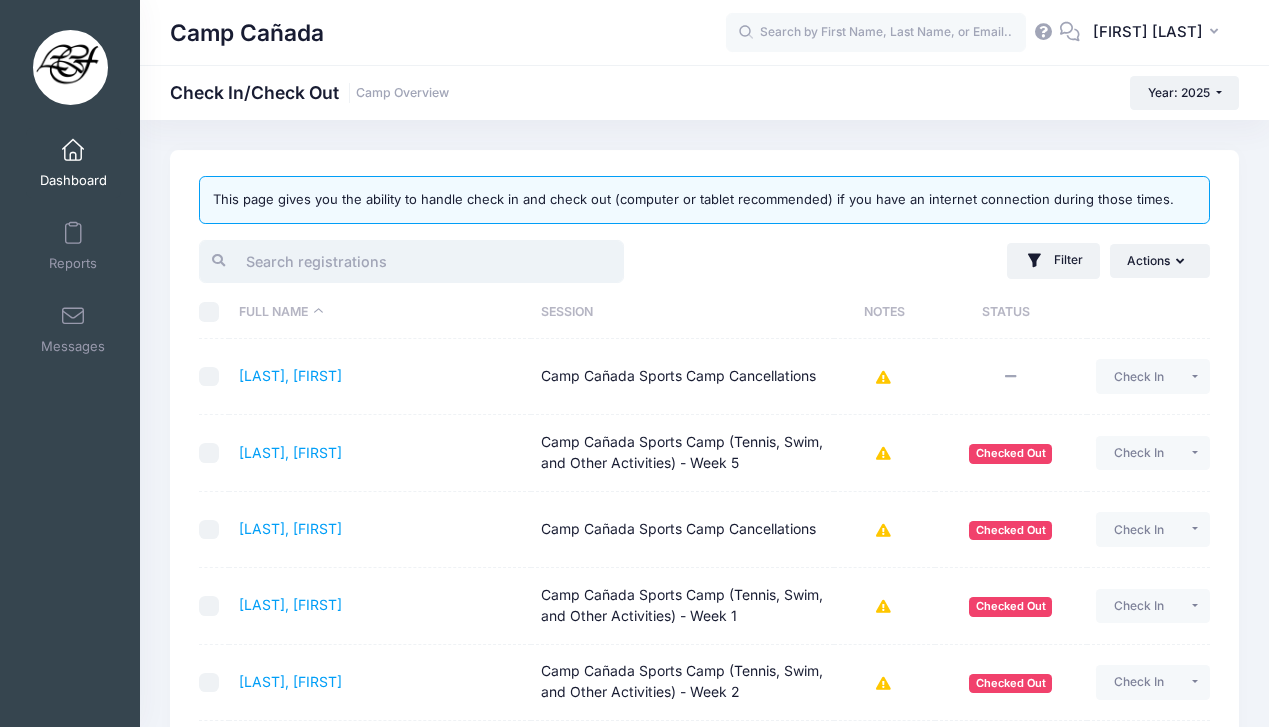 click at bounding box center (411, 261) 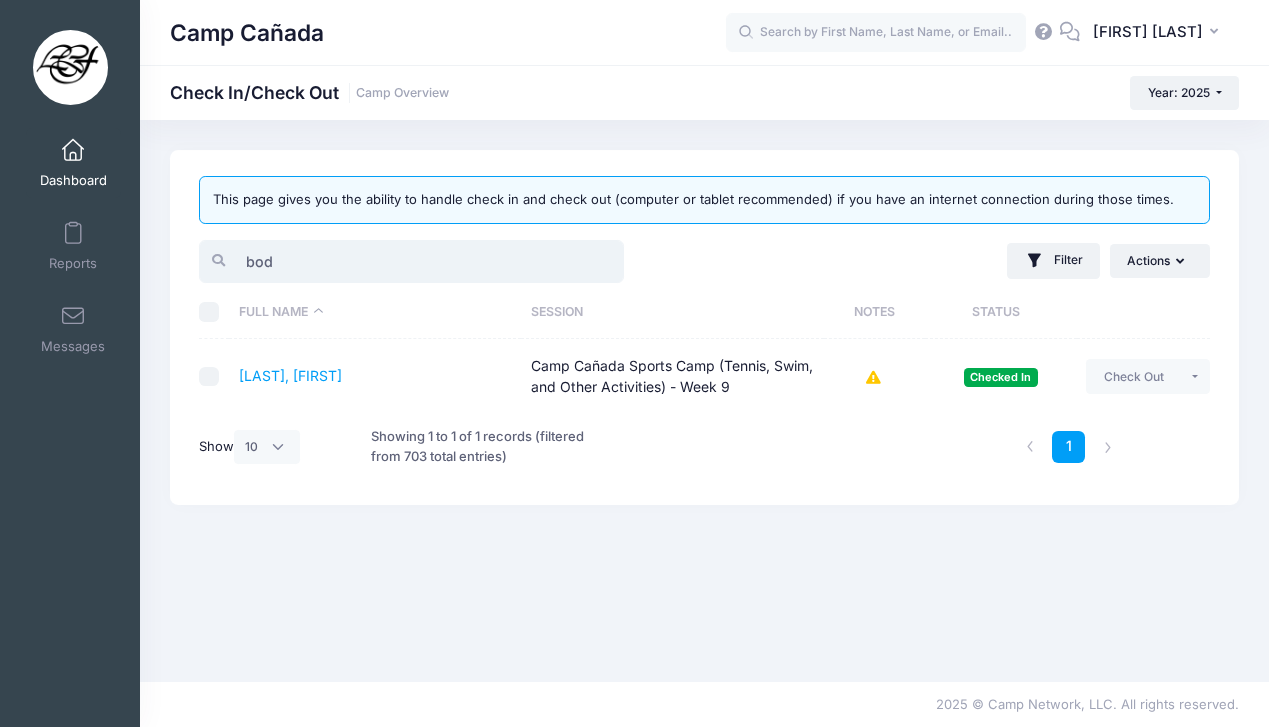 type on "bod" 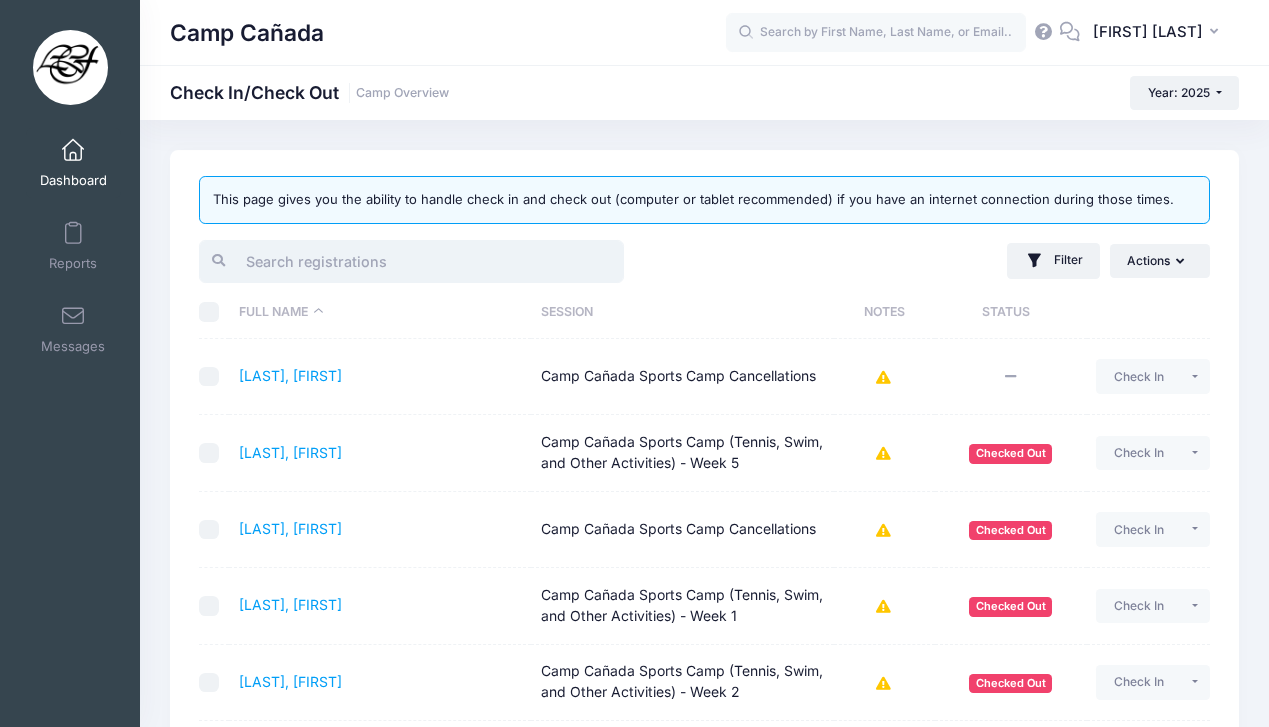 type 